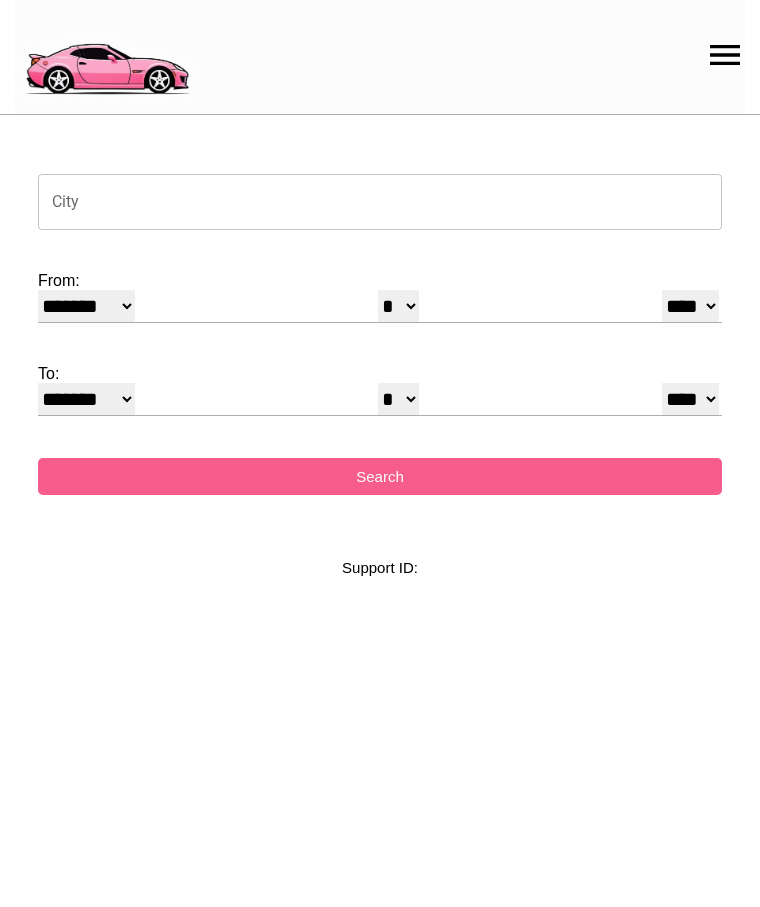 select on "*" 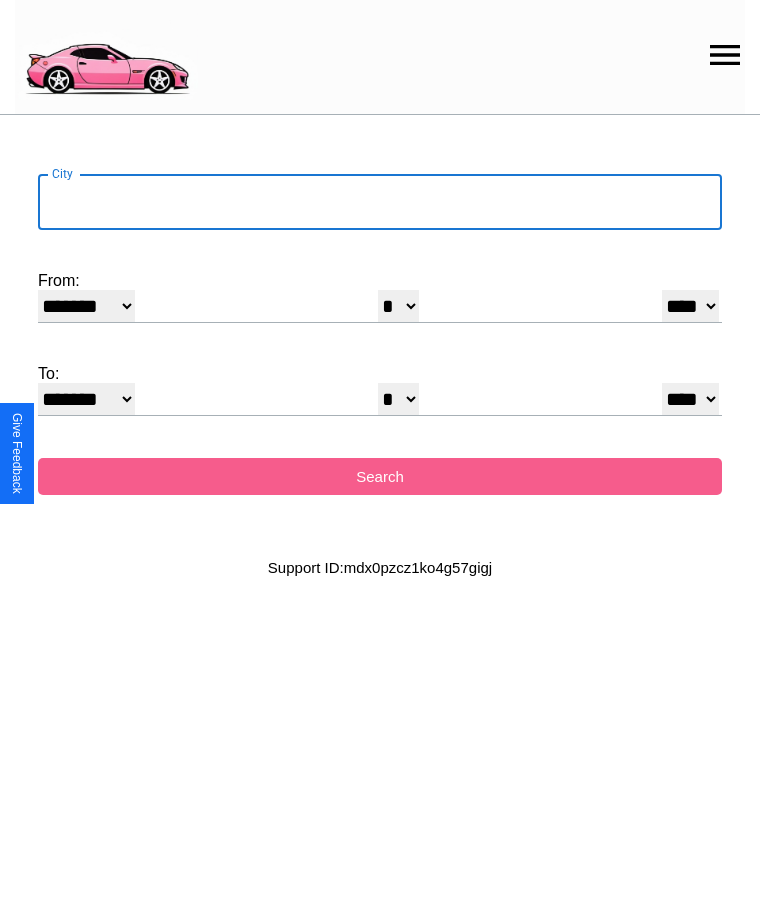 click on "City" at bounding box center [380, 202] 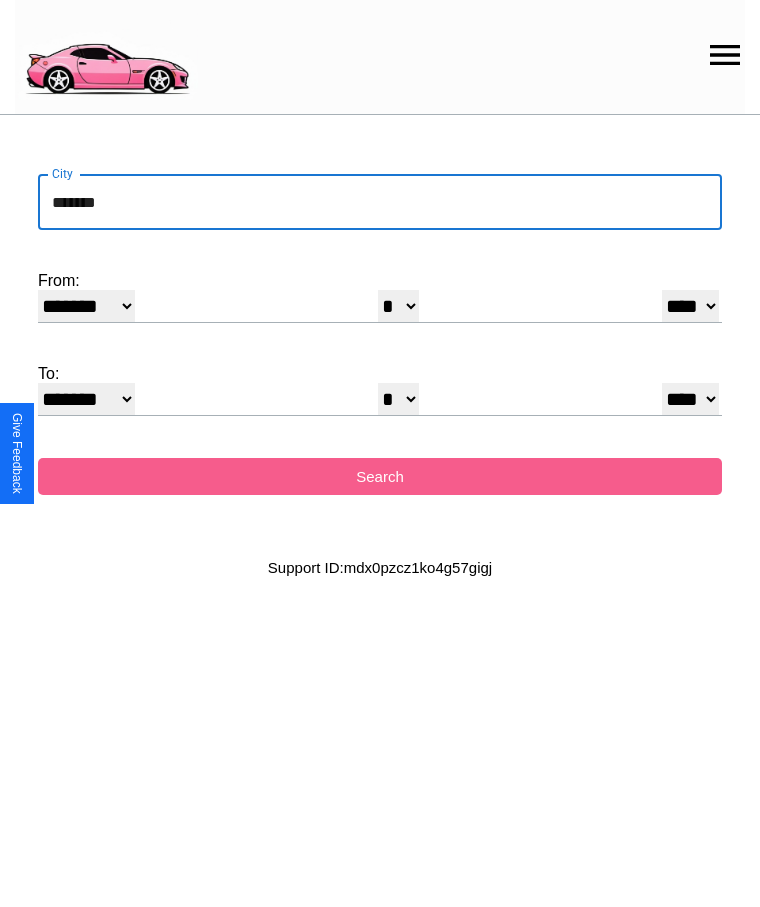 type on "*******" 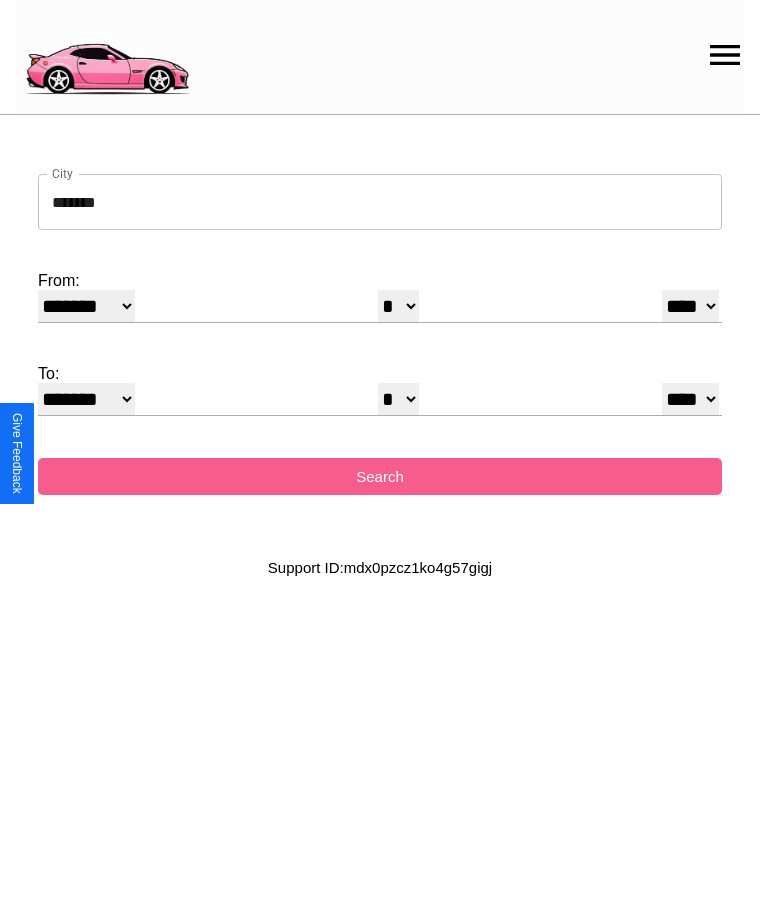 click on "******* ******** ***** ***** *** **** **** ****** ********* ******* ******** ********" at bounding box center [86, 306] 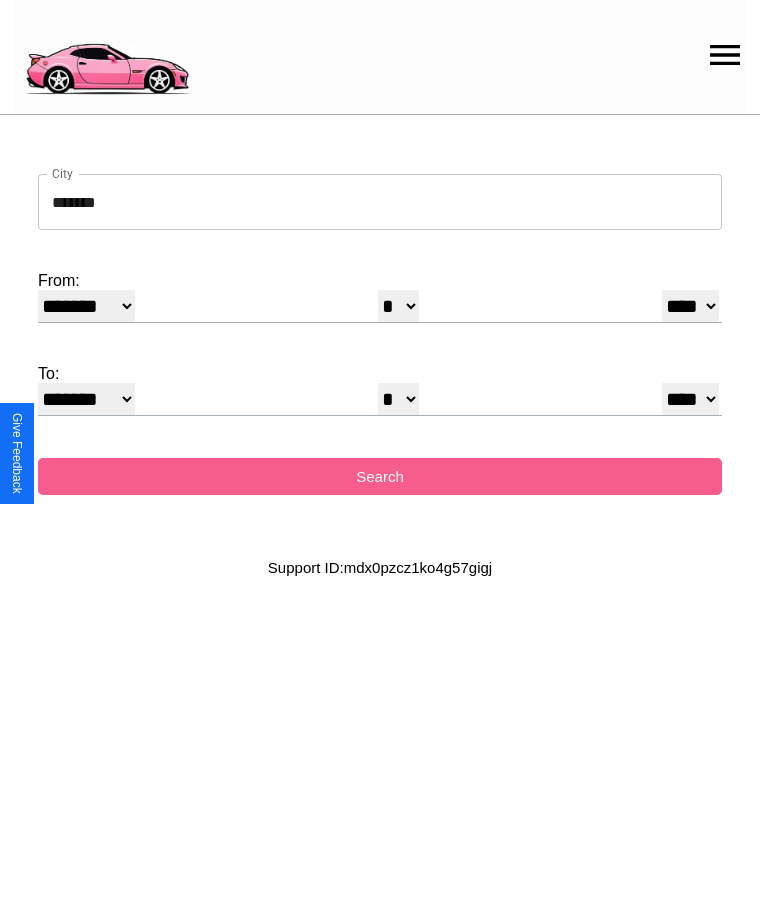 select on "**" 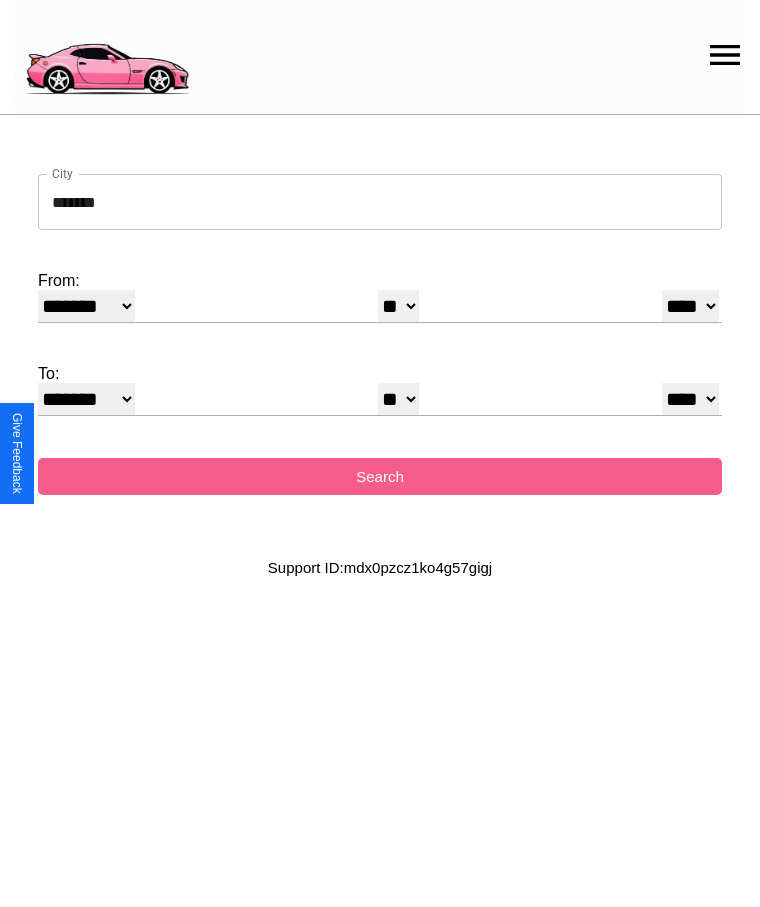 click on "* * * * * * * * * ** ** ** ** ** ** ** ** ** ** ** ** ** ** ** ** ** ** ** ** ** **" at bounding box center [398, 399] 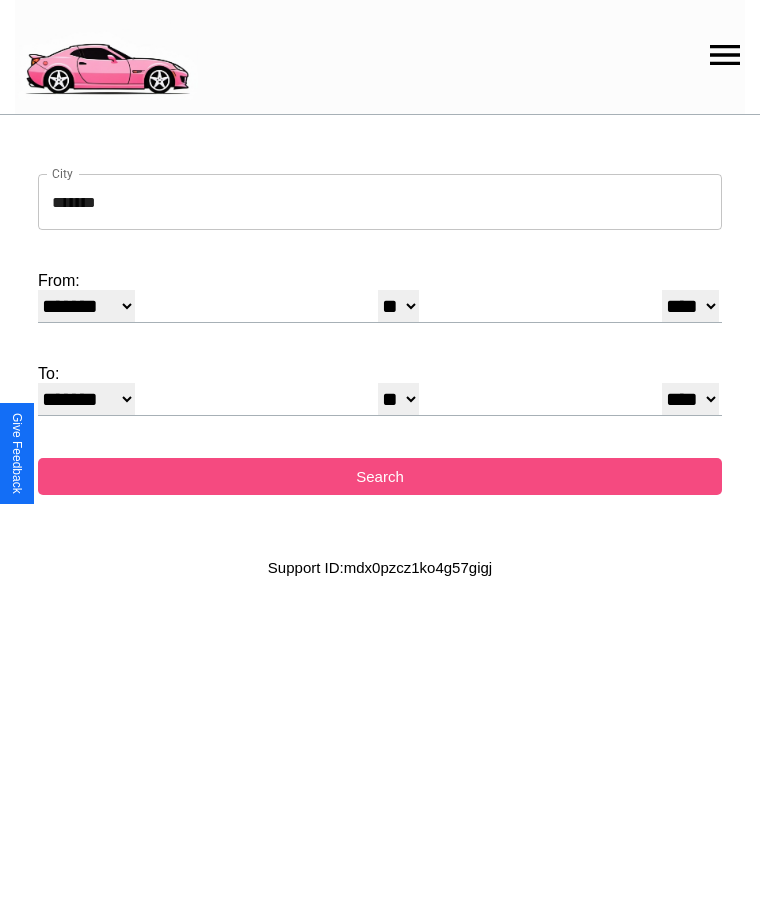 click on "Search" at bounding box center (380, 476) 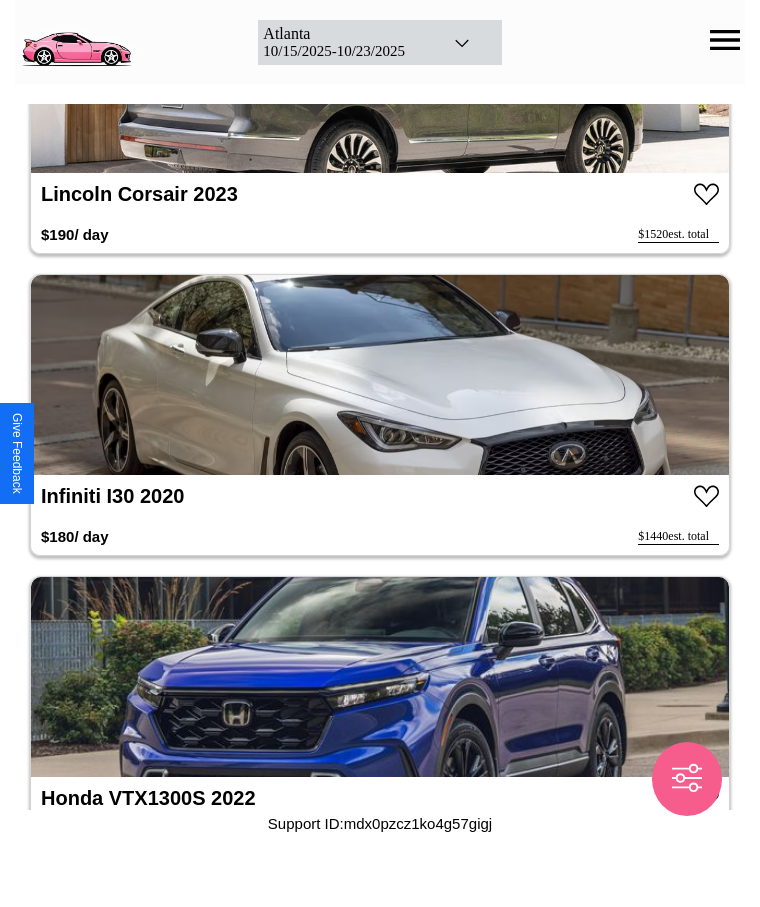 scroll, scrollTop: 120, scrollLeft: 0, axis: vertical 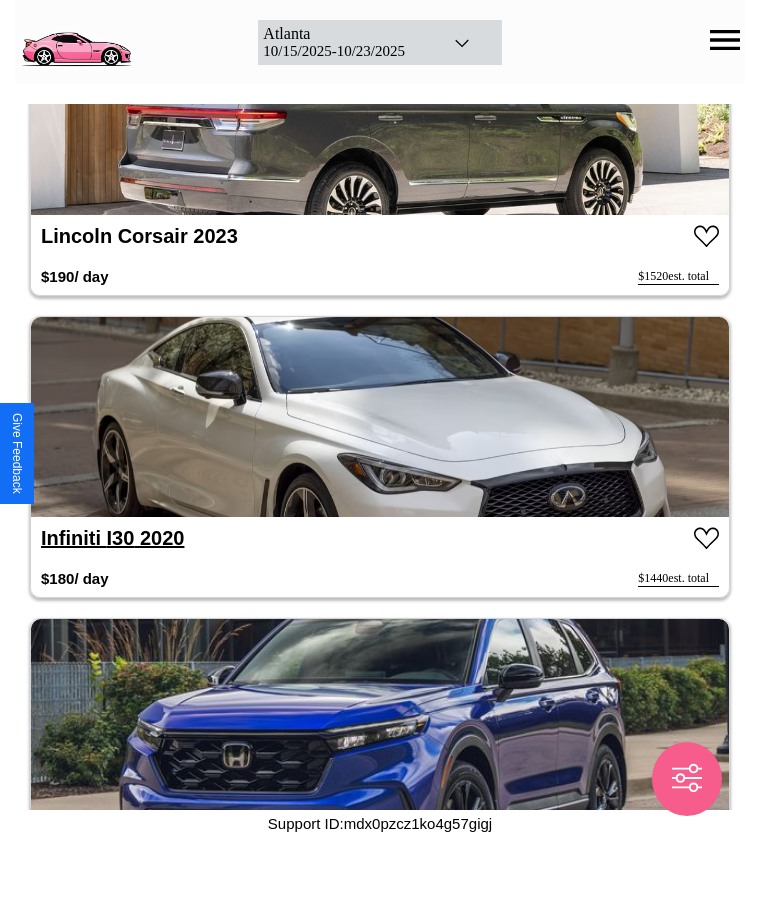 click on "Infiniti   I30   2020" at bounding box center (112, 538) 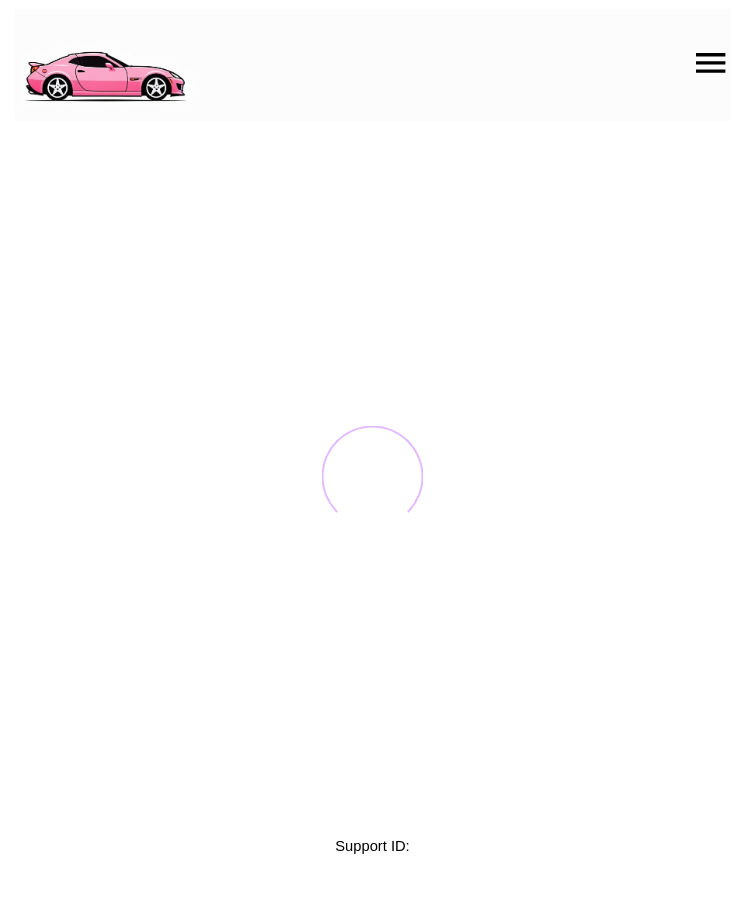 scroll, scrollTop: 0, scrollLeft: 0, axis: both 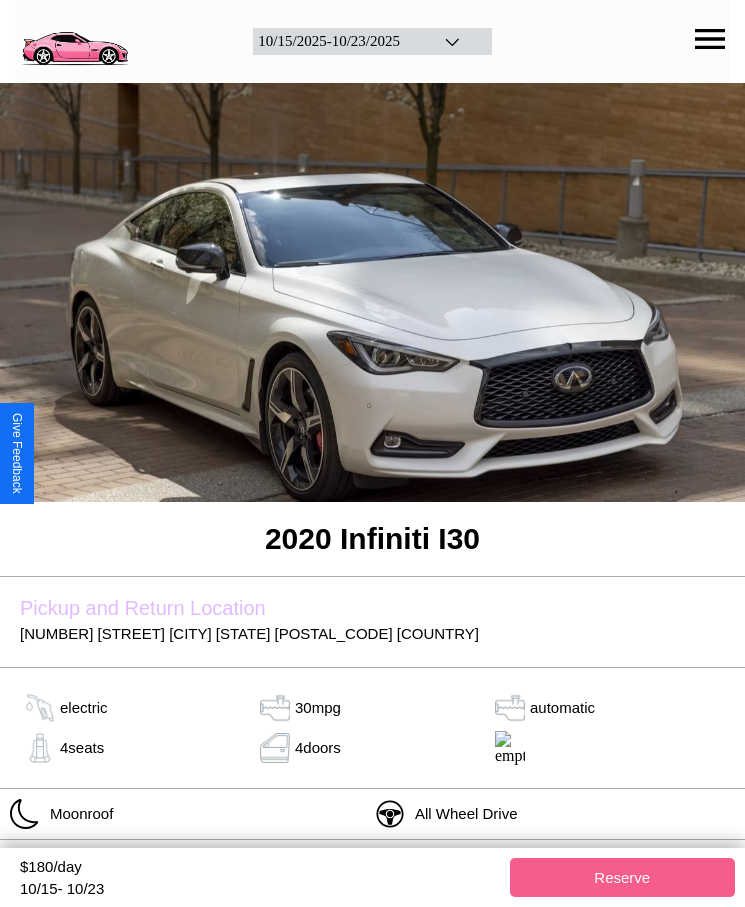 click on "$ 180 /day" at bounding box center (260, 869) 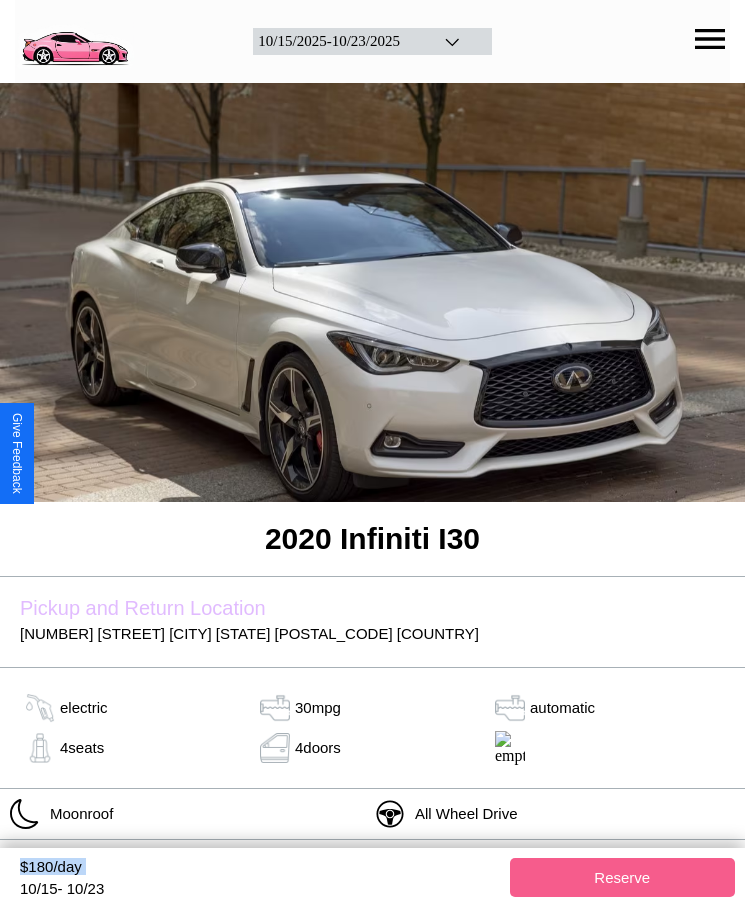 click on "$ 180 /day" at bounding box center [260, 869] 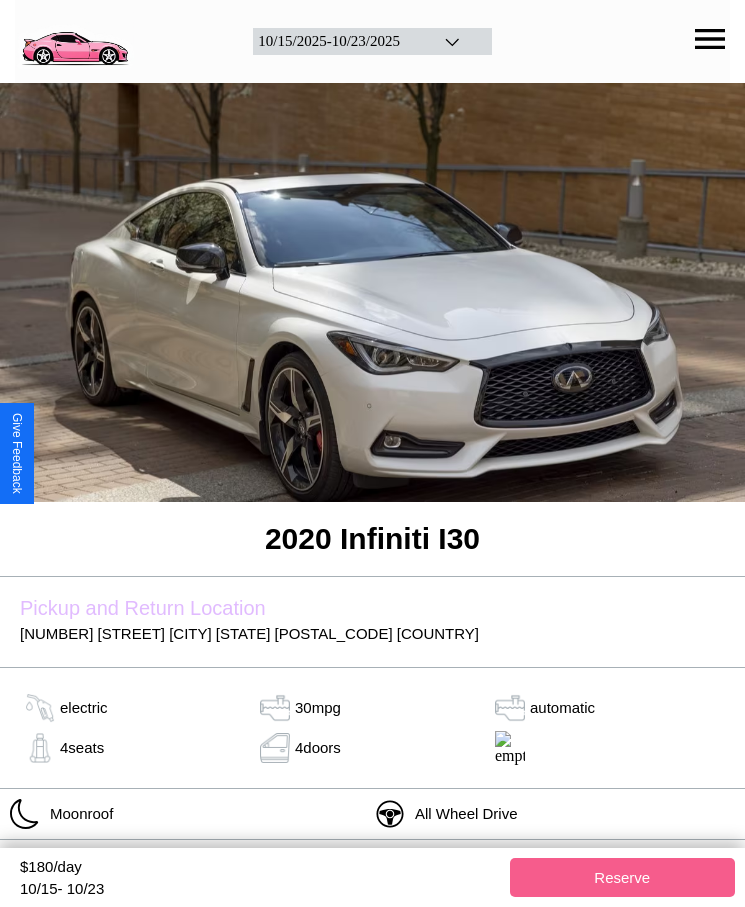 click on "$ 180 /day" at bounding box center (260, 869) 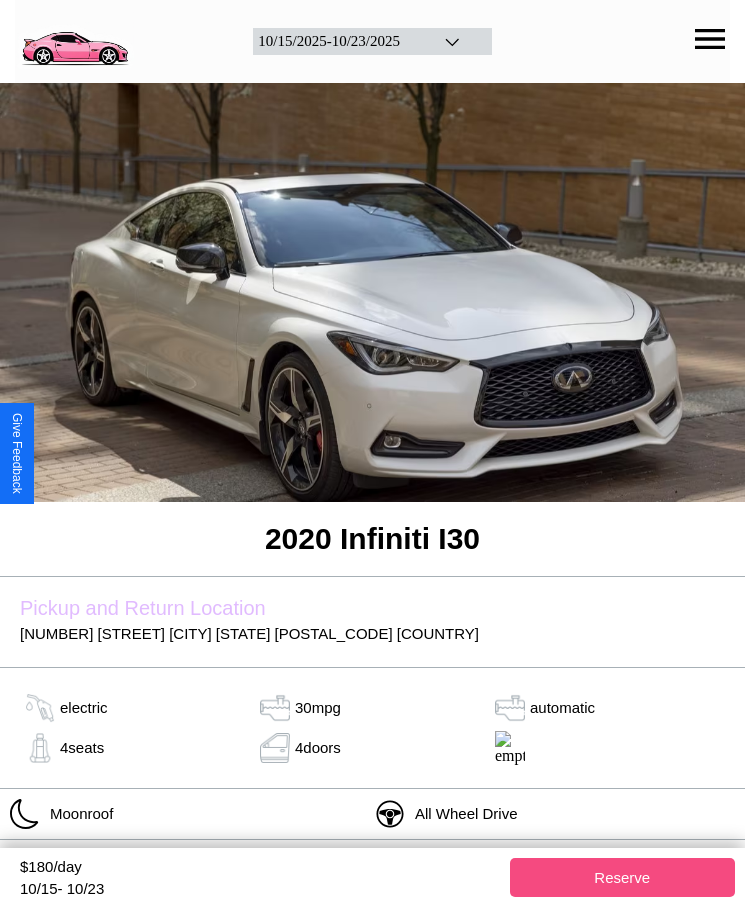 click on "Reserve" at bounding box center (623, 877) 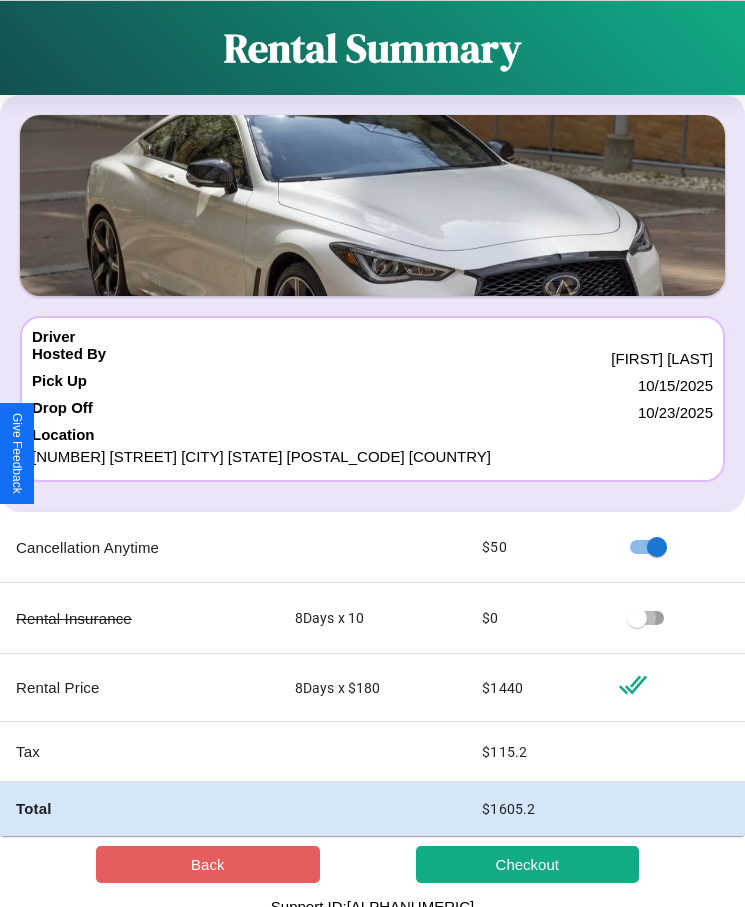 scroll, scrollTop: 13, scrollLeft: 0, axis: vertical 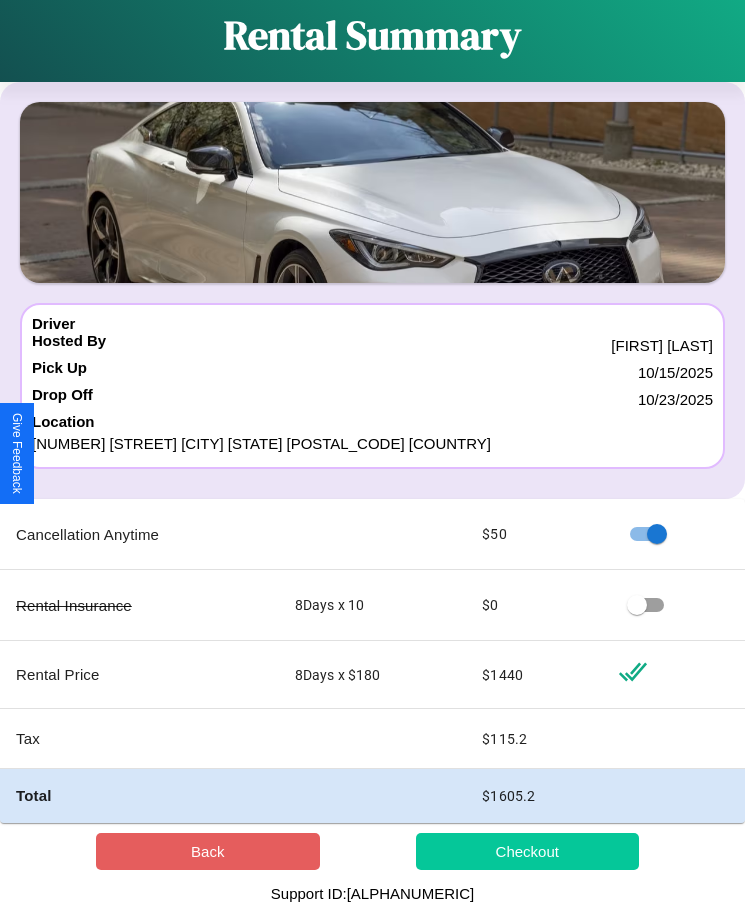 click on "Checkout" at bounding box center (528, 851) 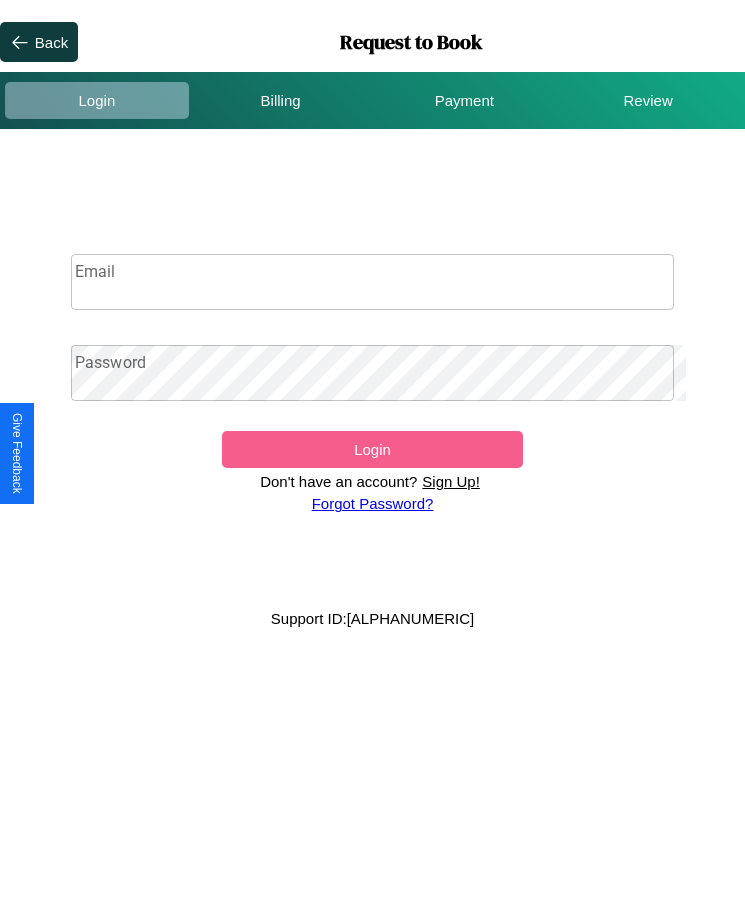 scroll, scrollTop: 0, scrollLeft: 0, axis: both 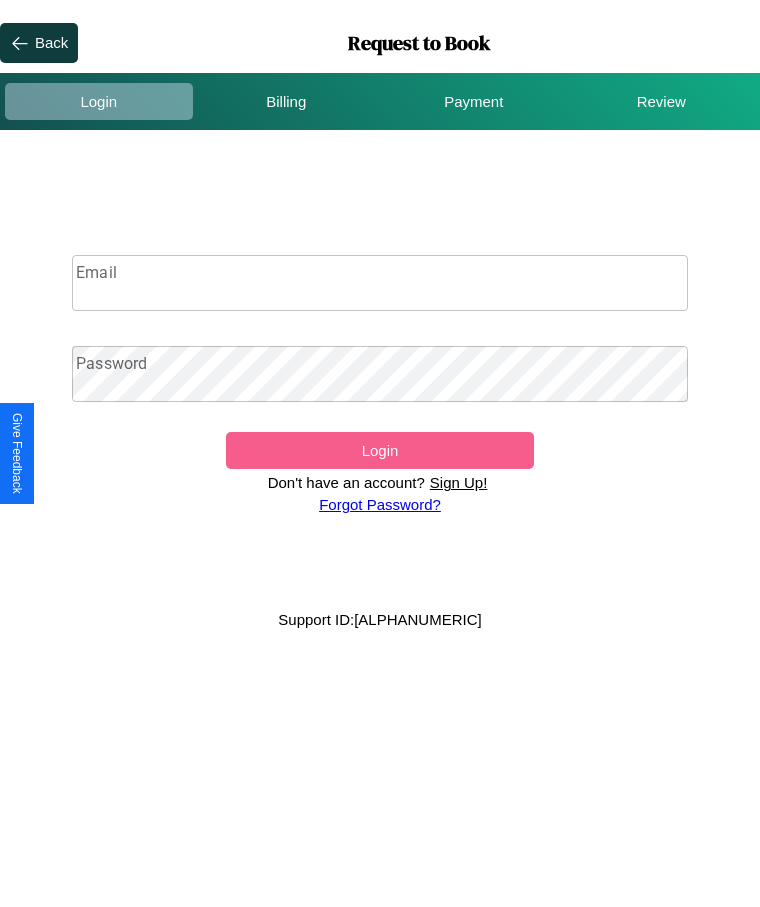 click on "Sign Up!" at bounding box center [459, 482] 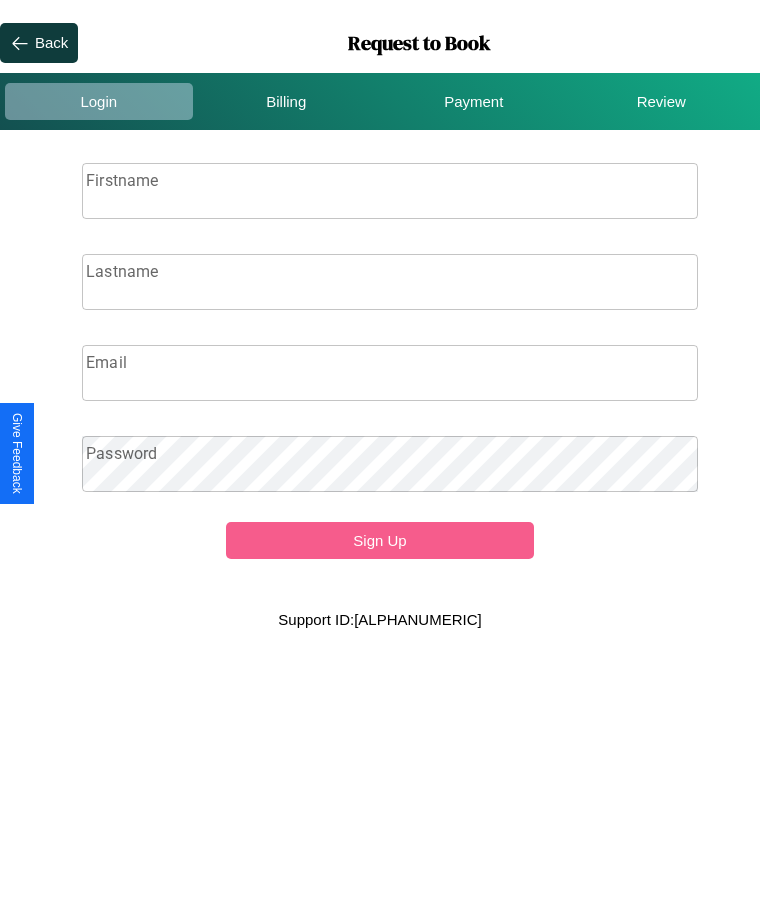 click on "Firstname" at bounding box center (390, 191) 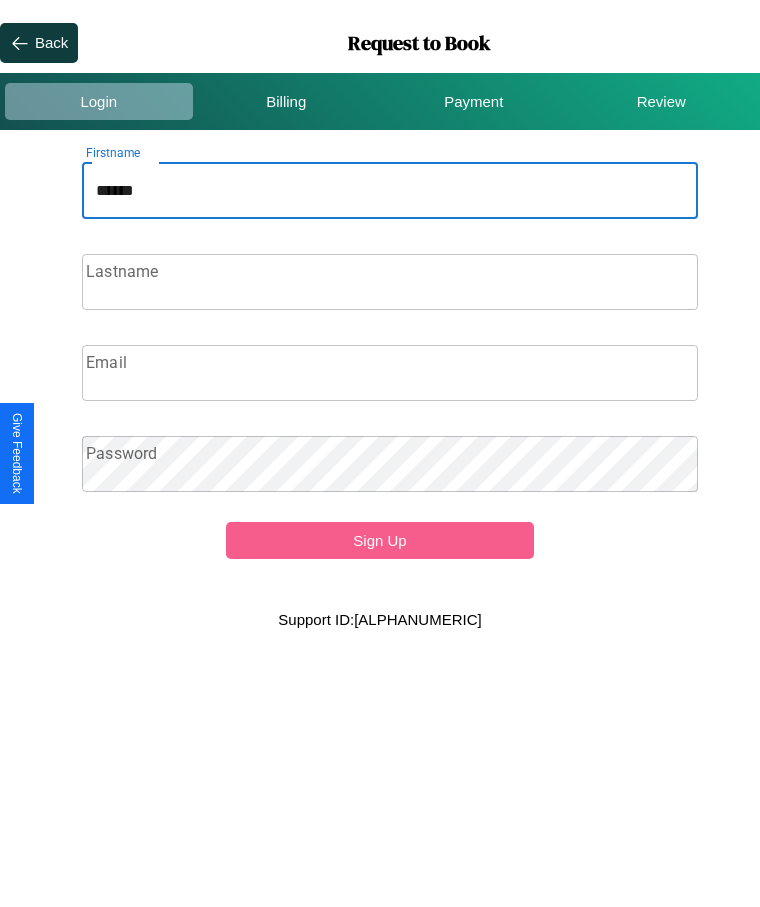 type on "******" 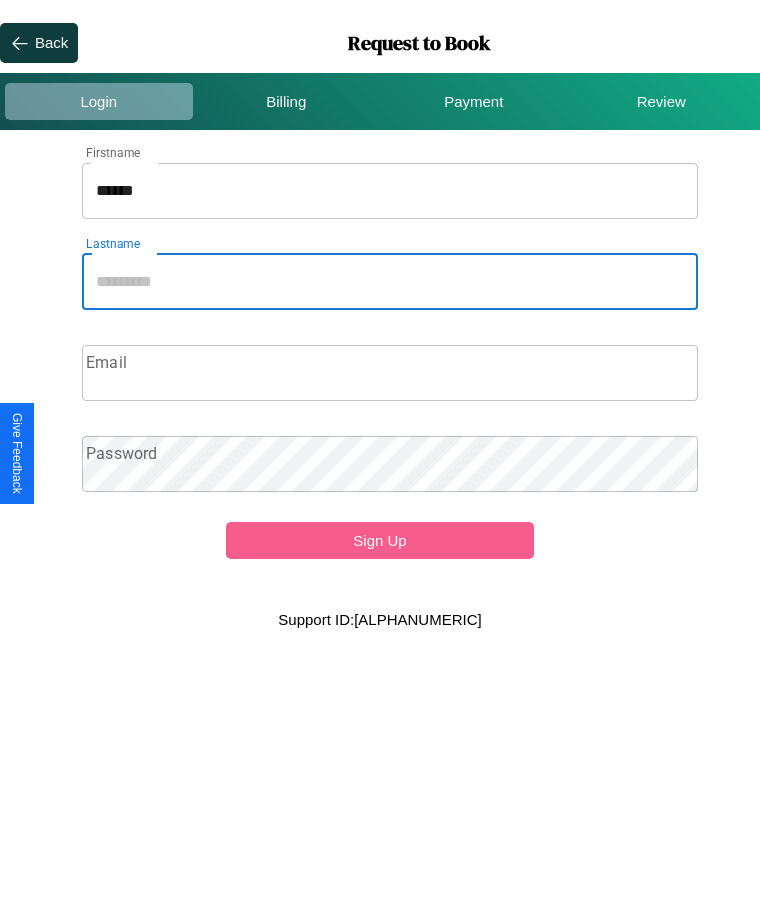 click on "Lastname" at bounding box center (390, 282) 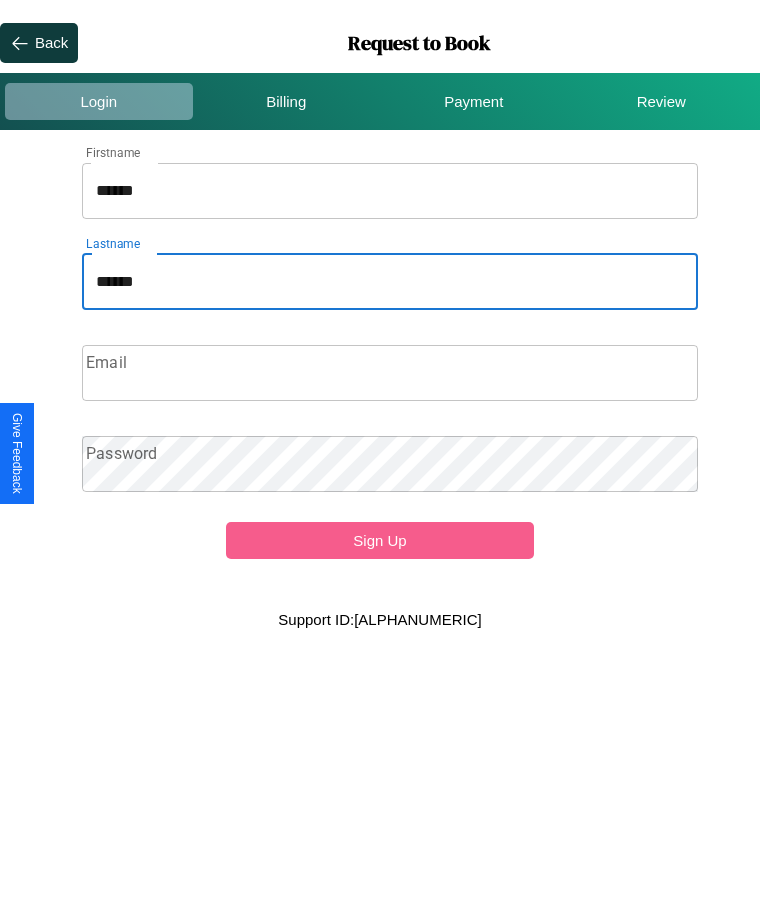 type on "******" 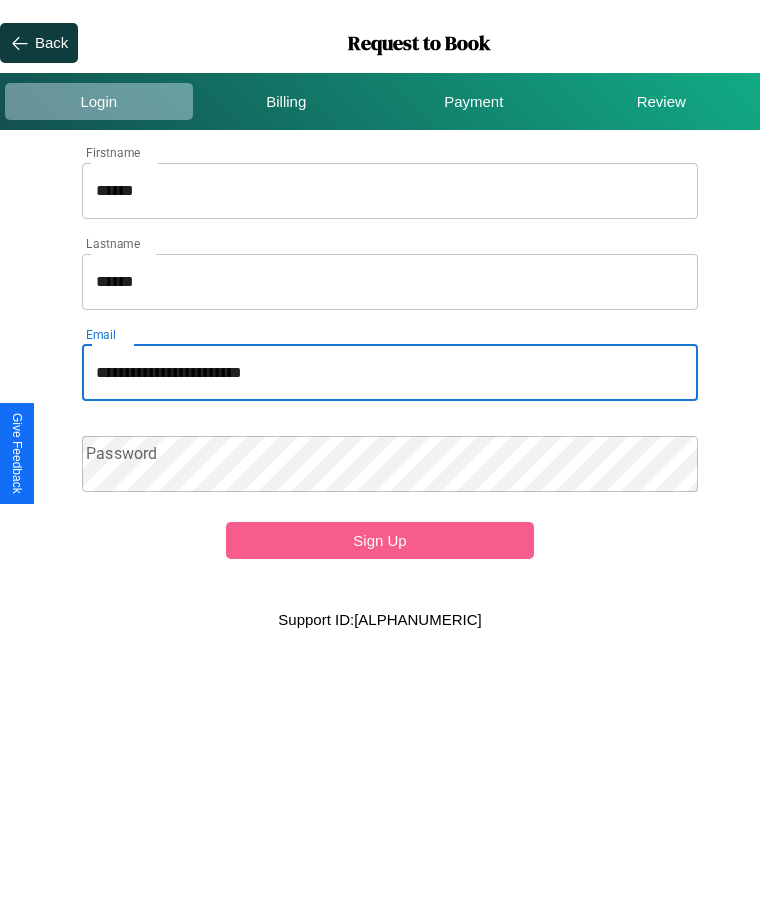 type on "**********" 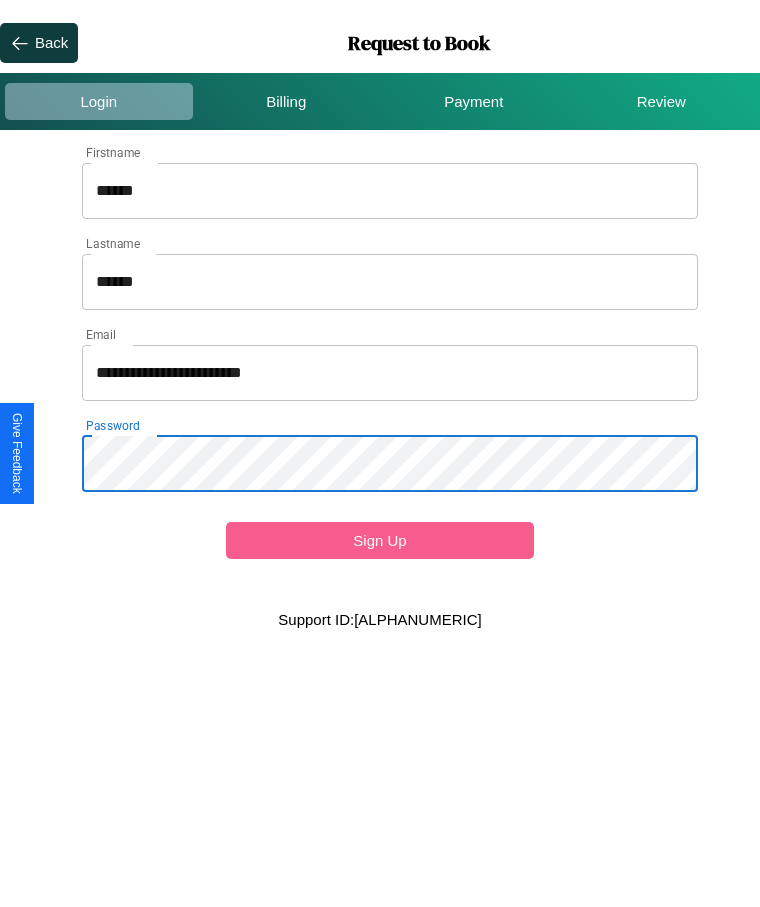 click on "Sign Up" at bounding box center [380, 540] 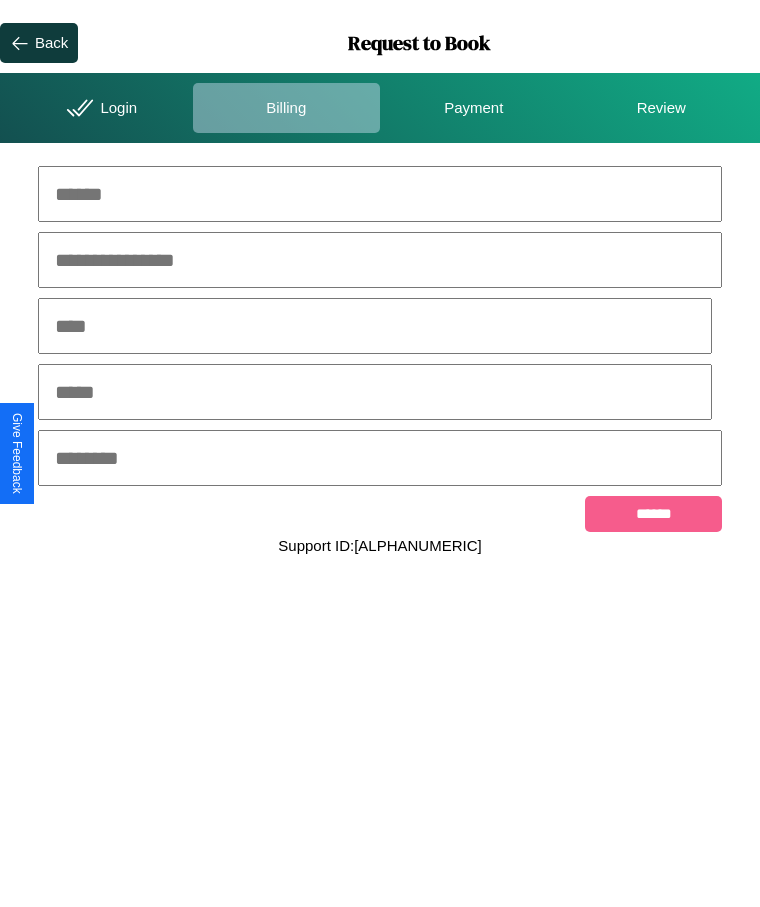 click at bounding box center [380, 194] 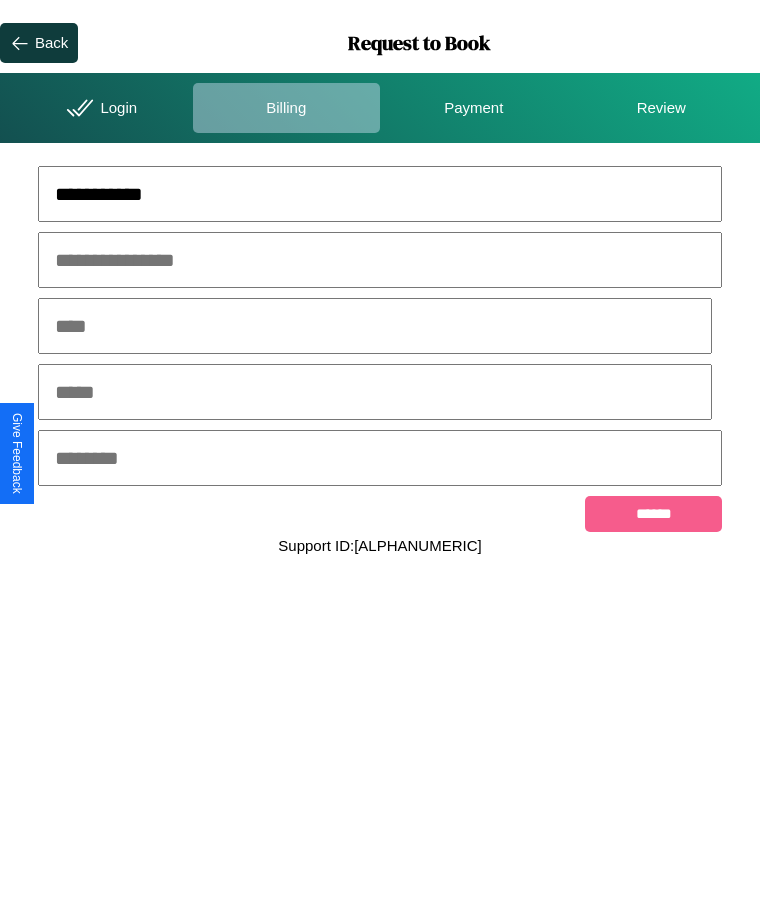 type on "**********" 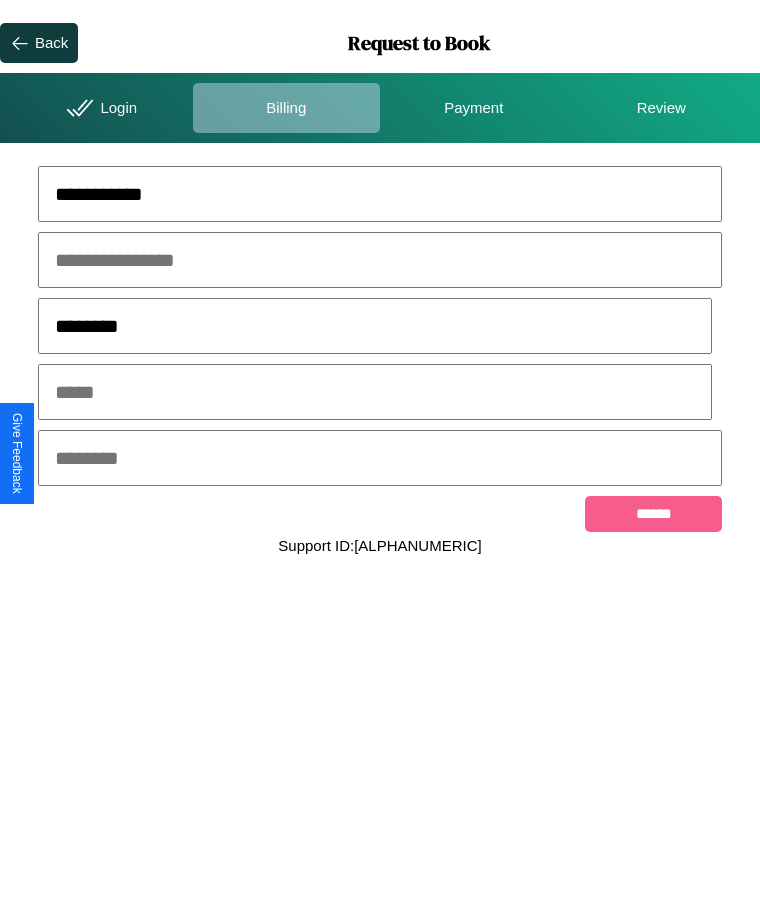 type on "********" 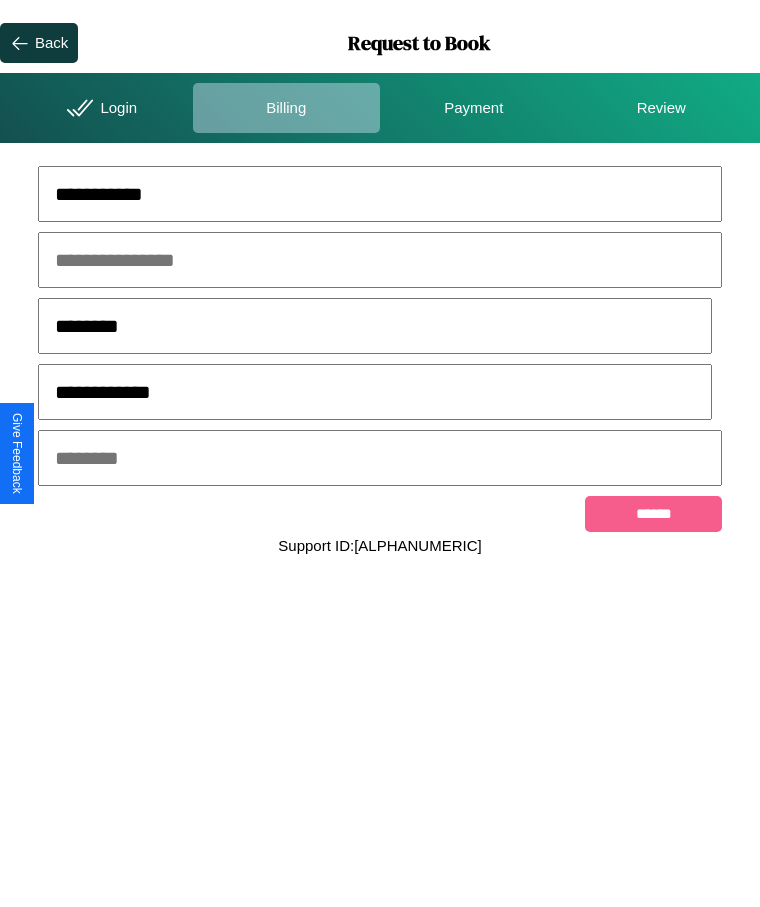 type on "**********" 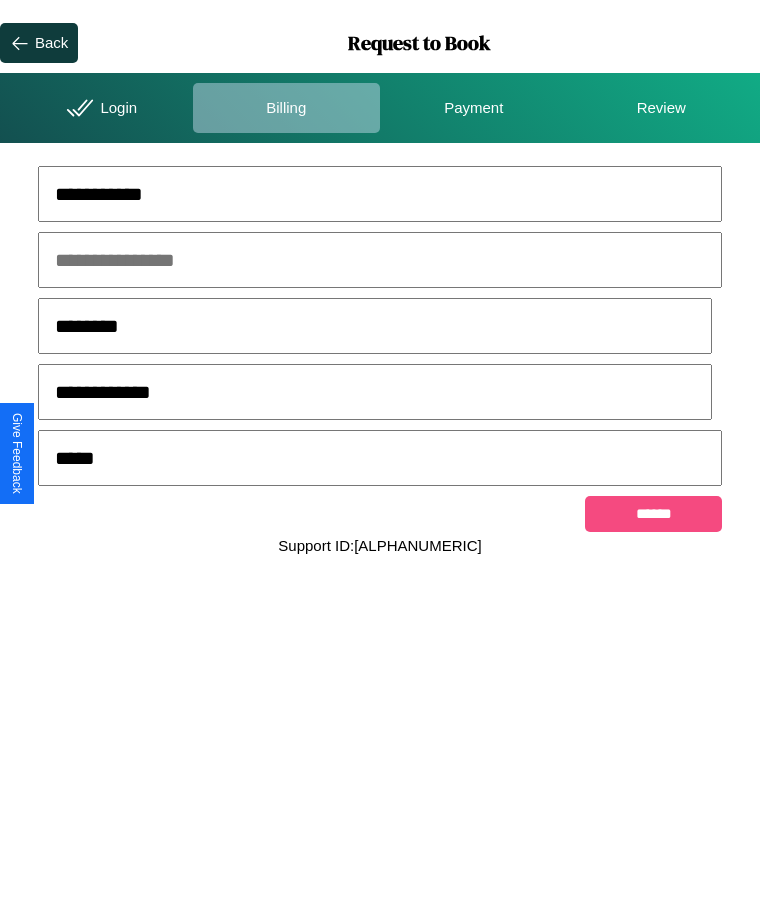 type on "*****" 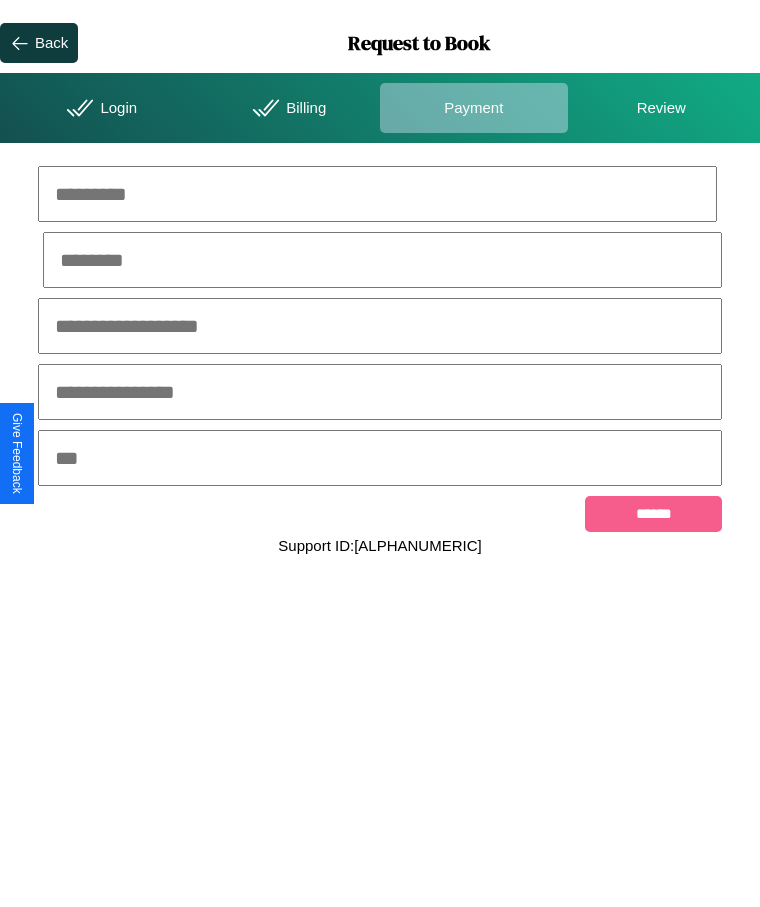 click at bounding box center (377, 194) 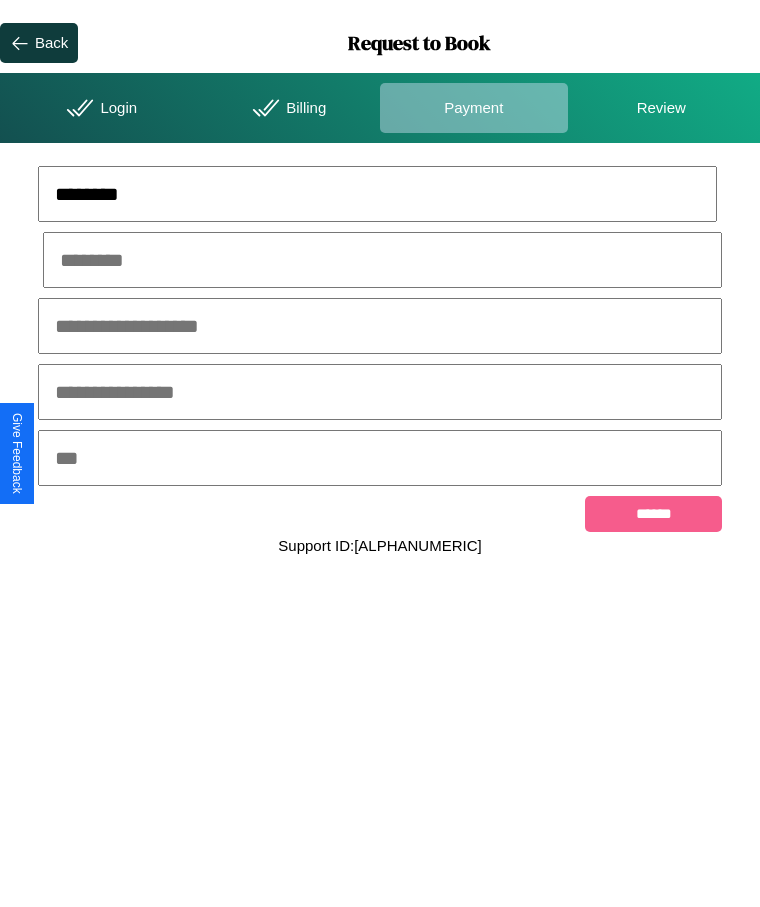 type on "********" 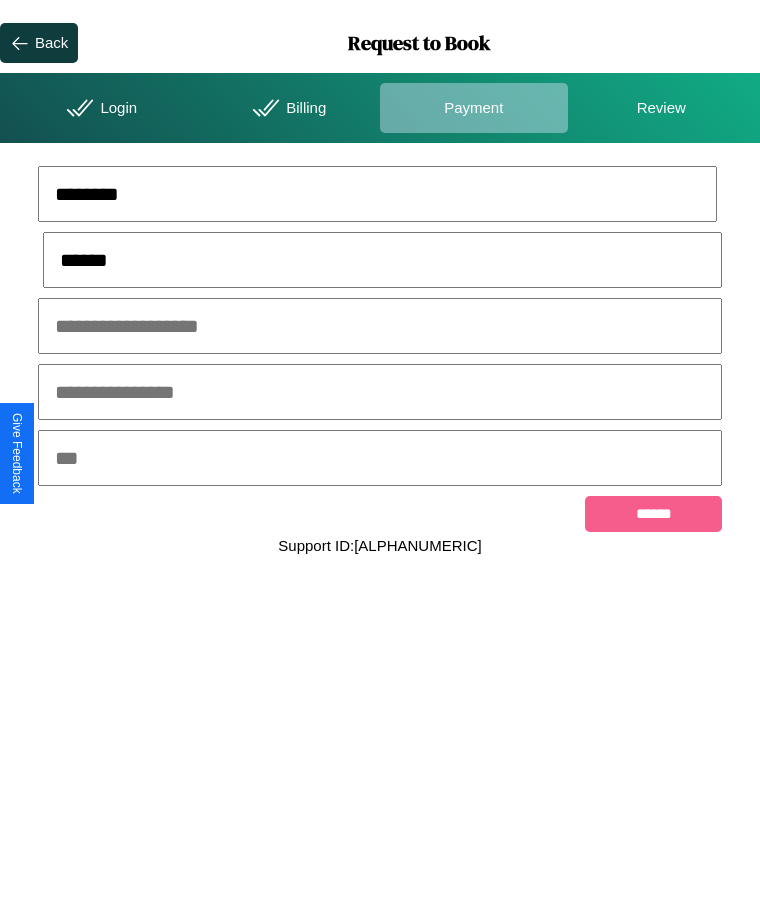 type on "******" 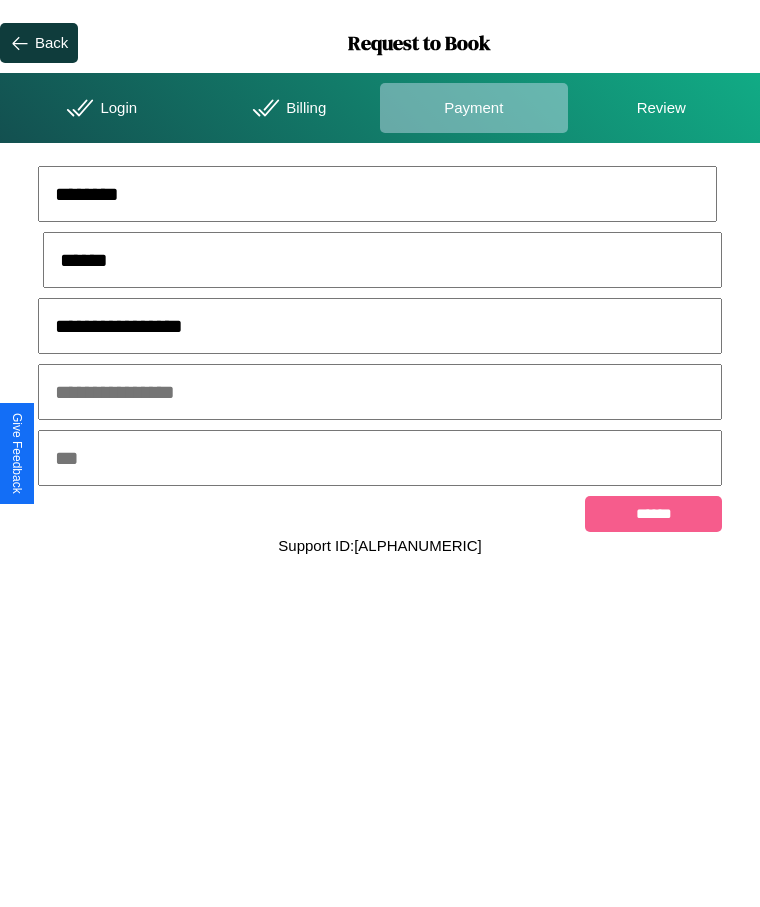 type on "**********" 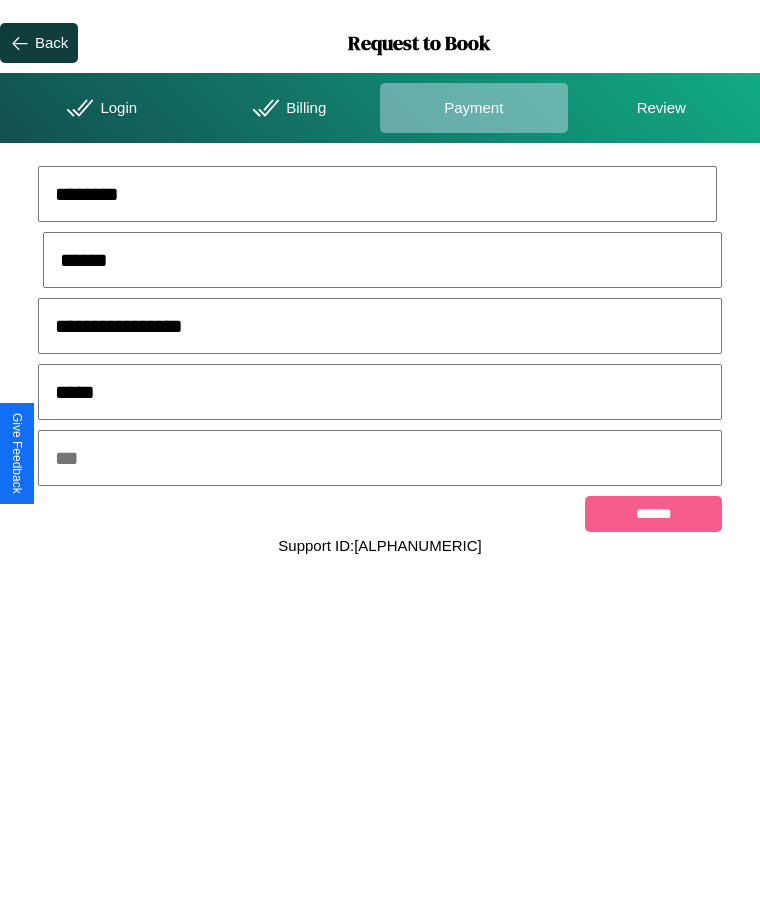 type on "*****" 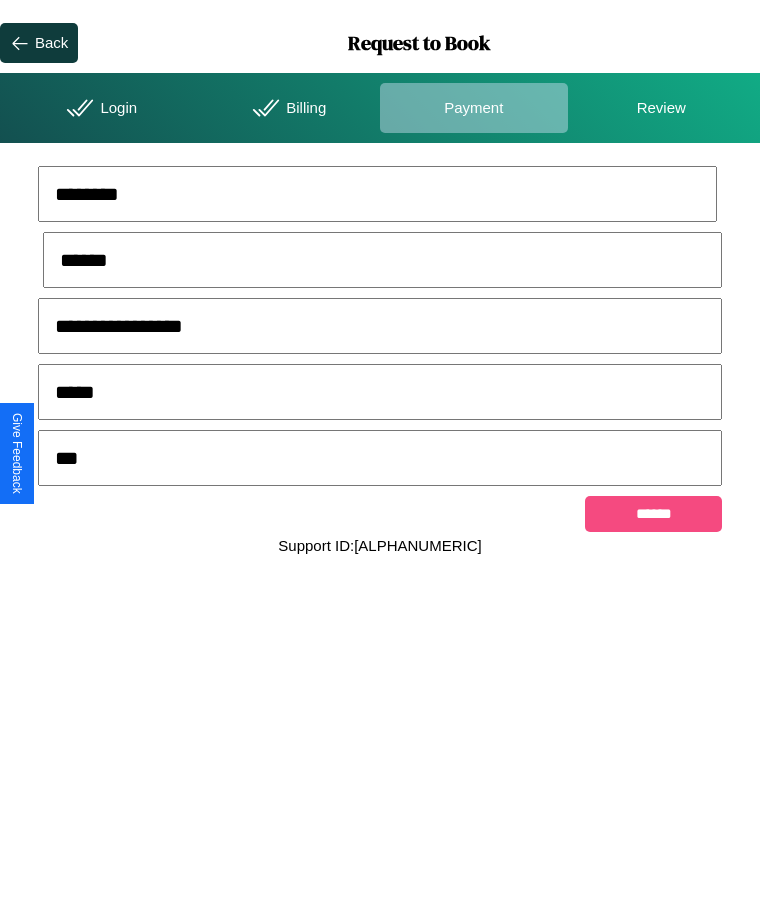 type on "***" 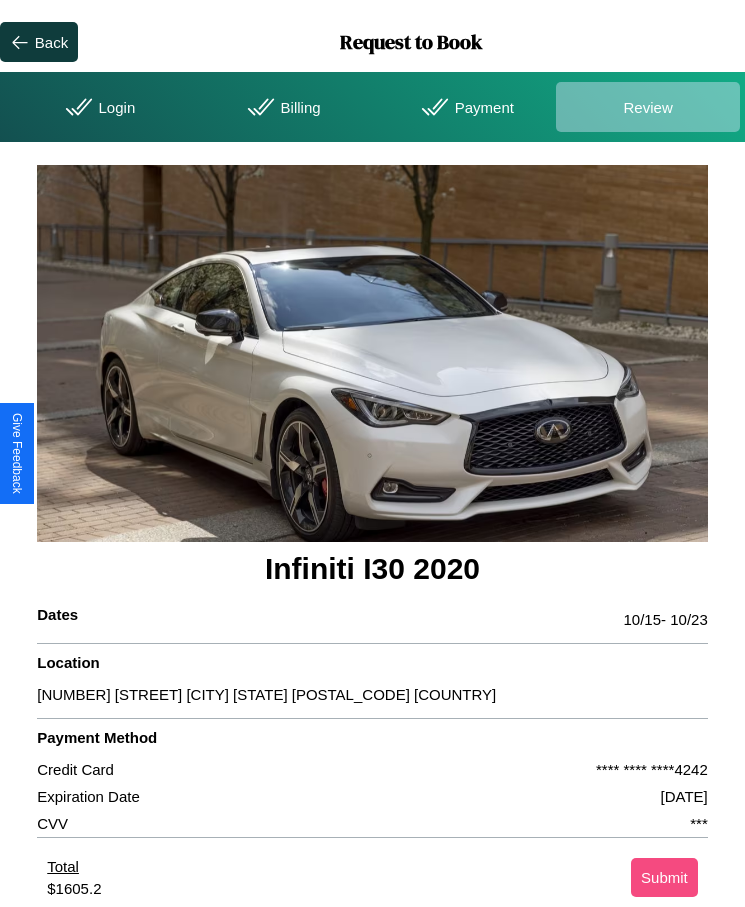 click on "Submit" at bounding box center [664, 877] 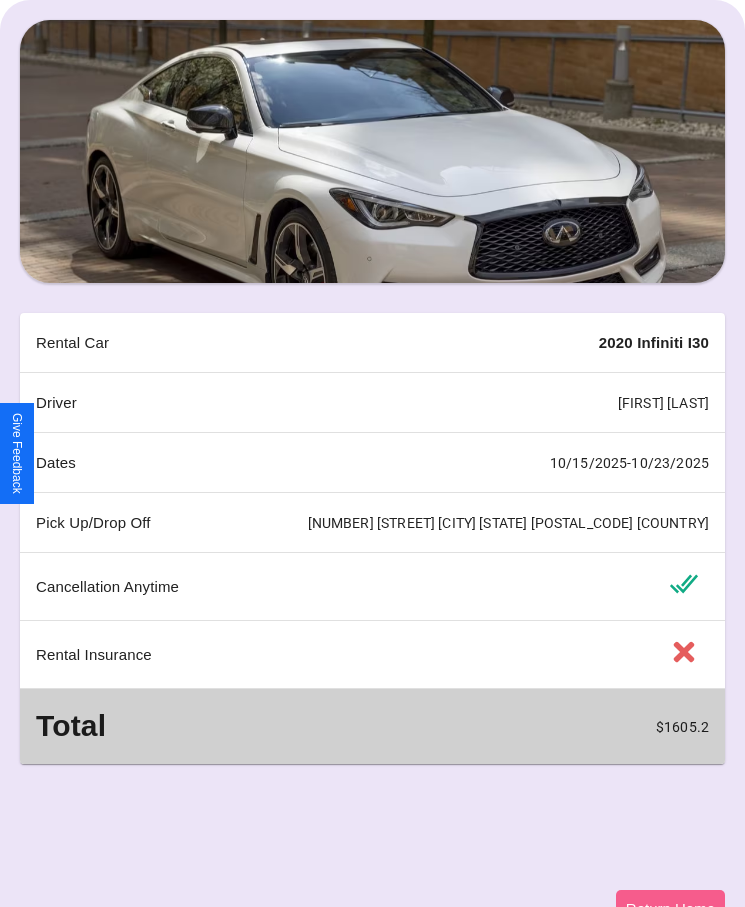 scroll, scrollTop: 162, scrollLeft: 0, axis: vertical 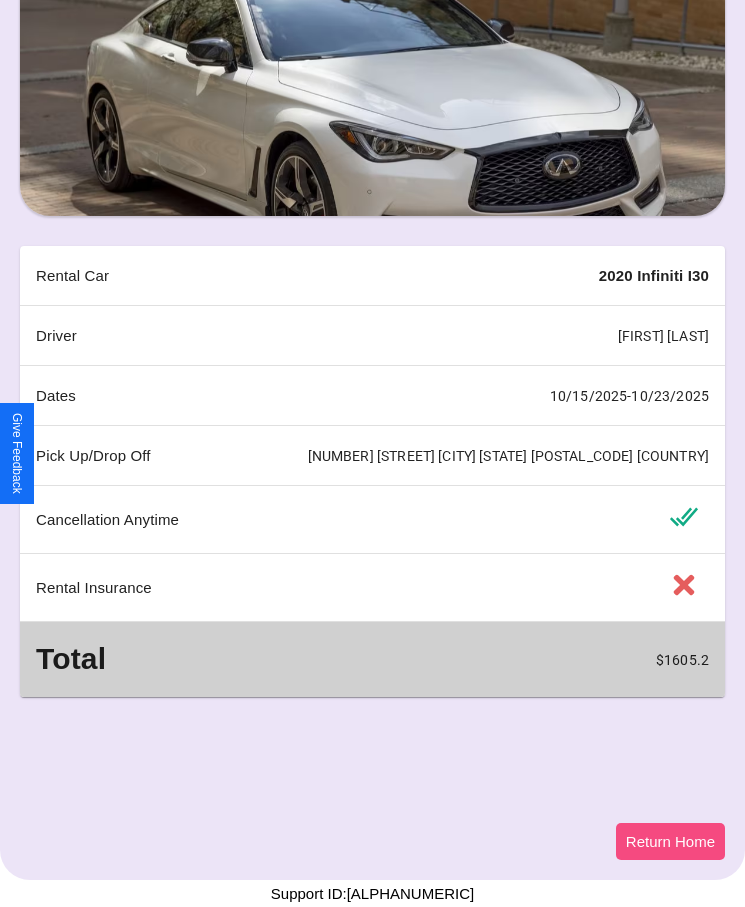 click on "Return Home" at bounding box center [670, 841] 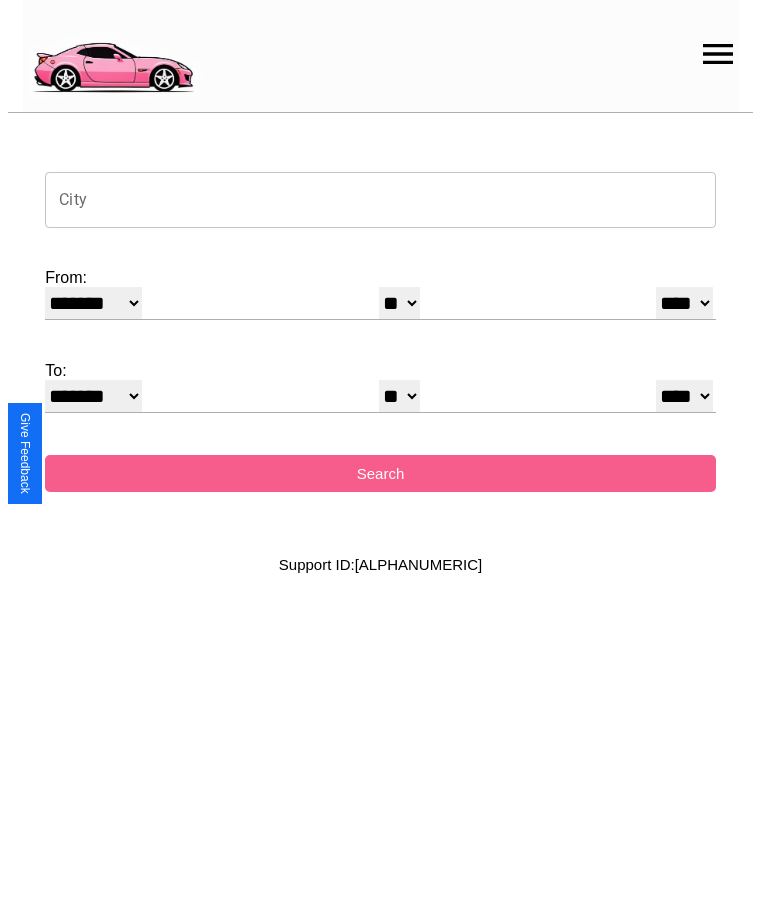 scroll, scrollTop: 0, scrollLeft: 0, axis: both 